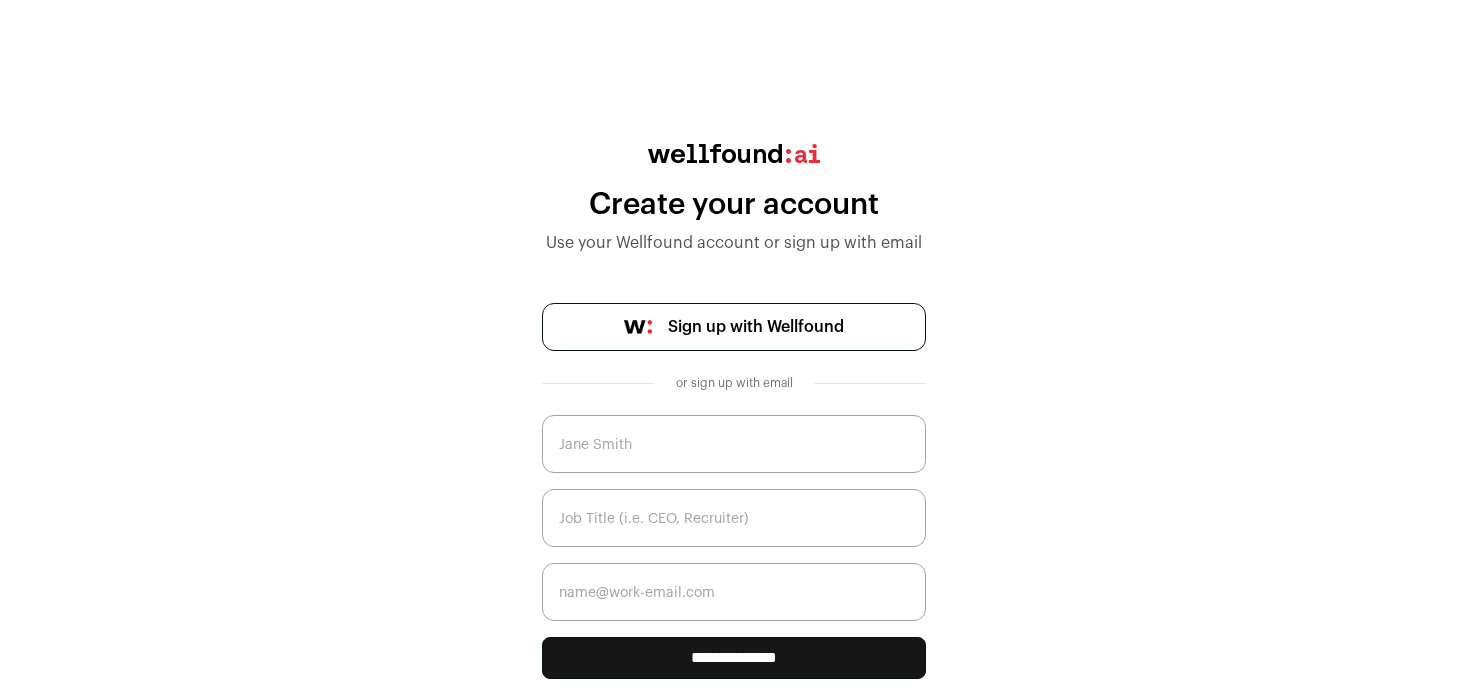 scroll, scrollTop: 46, scrollLeft: 0, axis: vertical 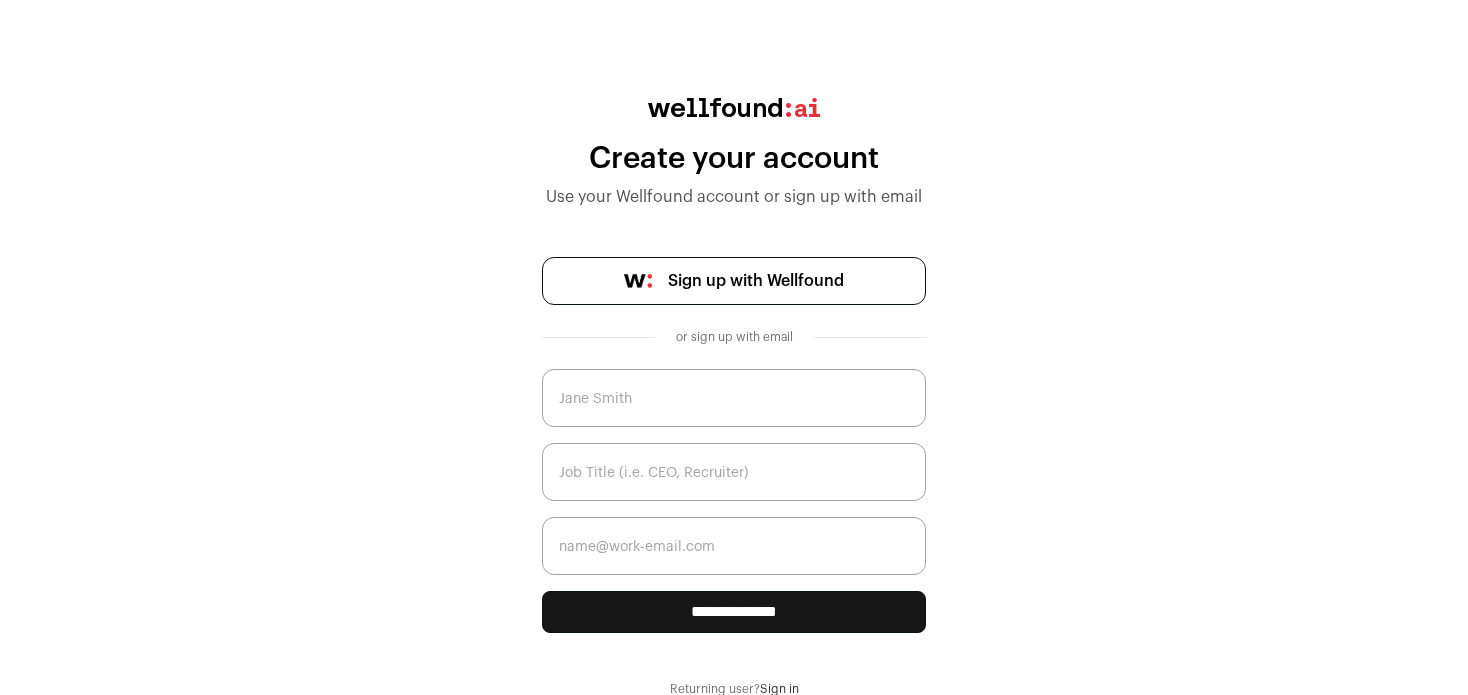 click on "Sign in" at bounding box center (779, 689) 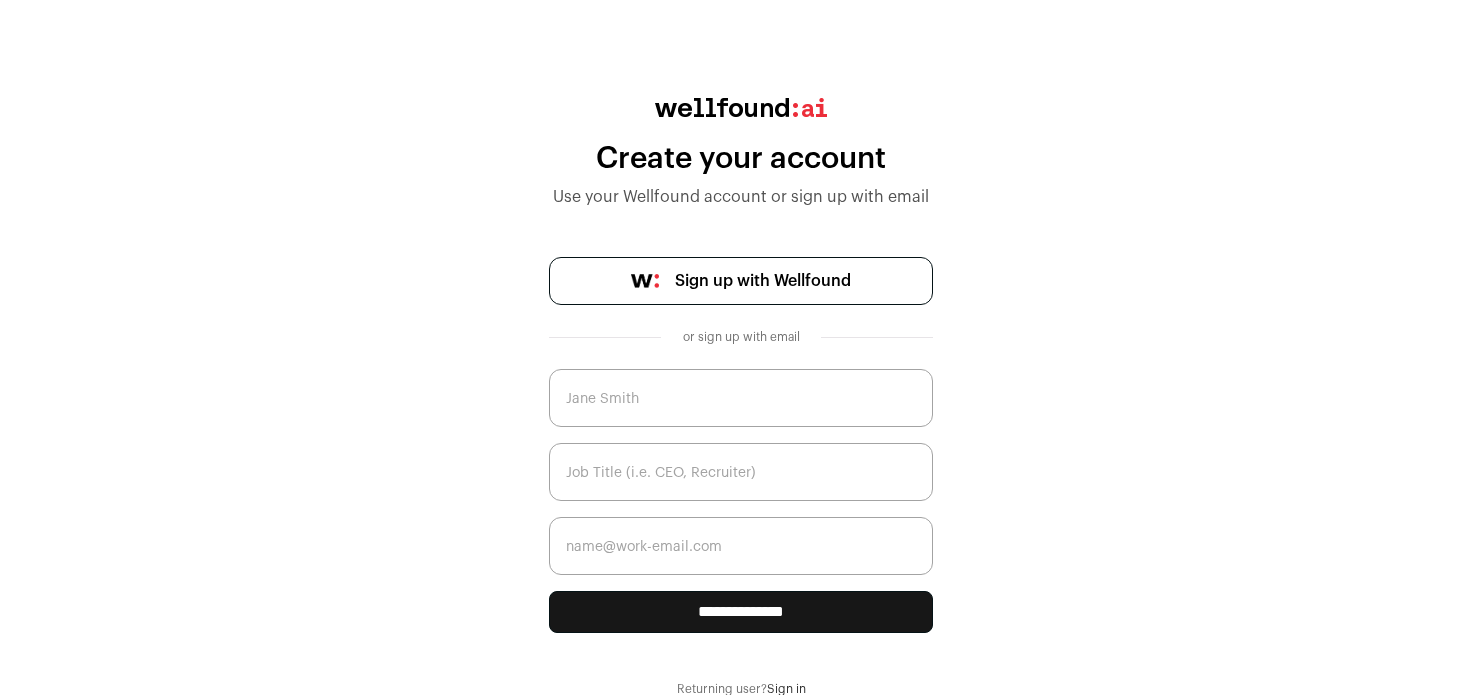 scroll, scrollTop: 0, scrollLeft: 0, axis: both 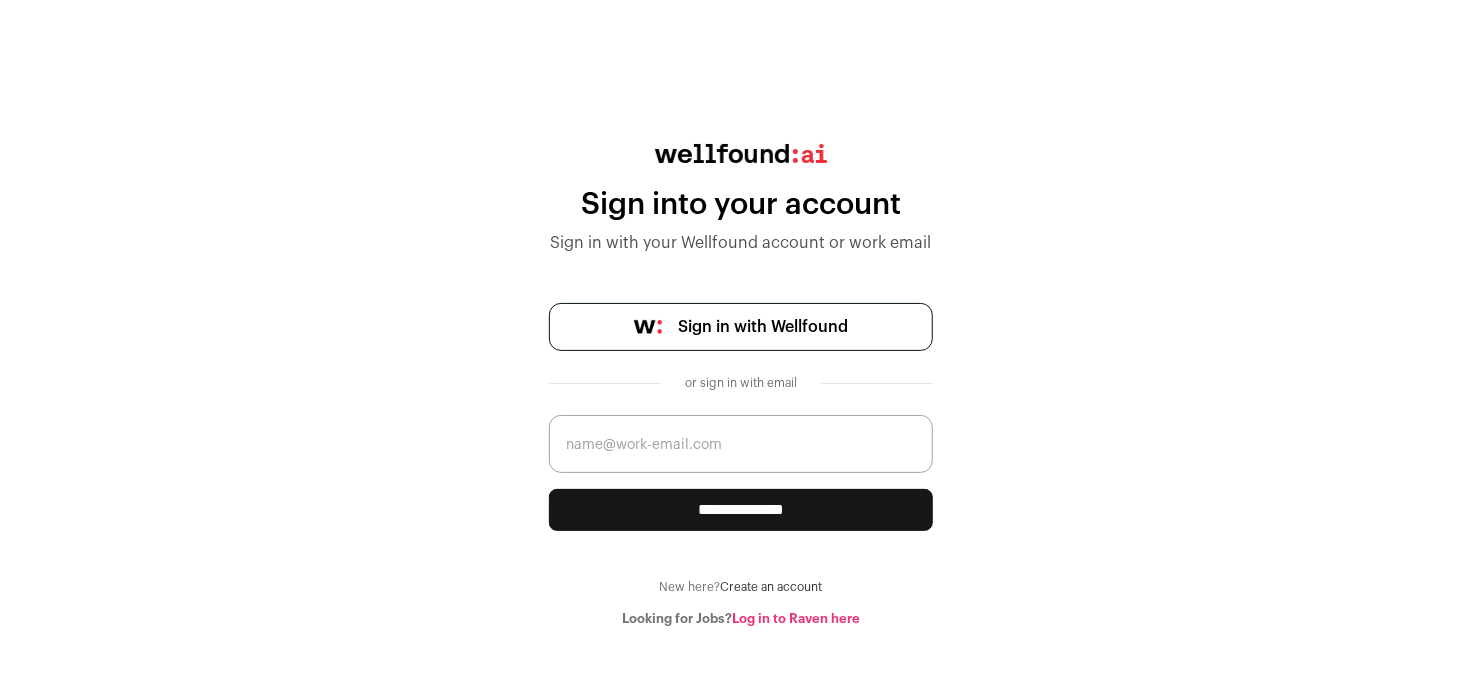 click on "Sign in with Wellfound" at bounding box center (763, 327) 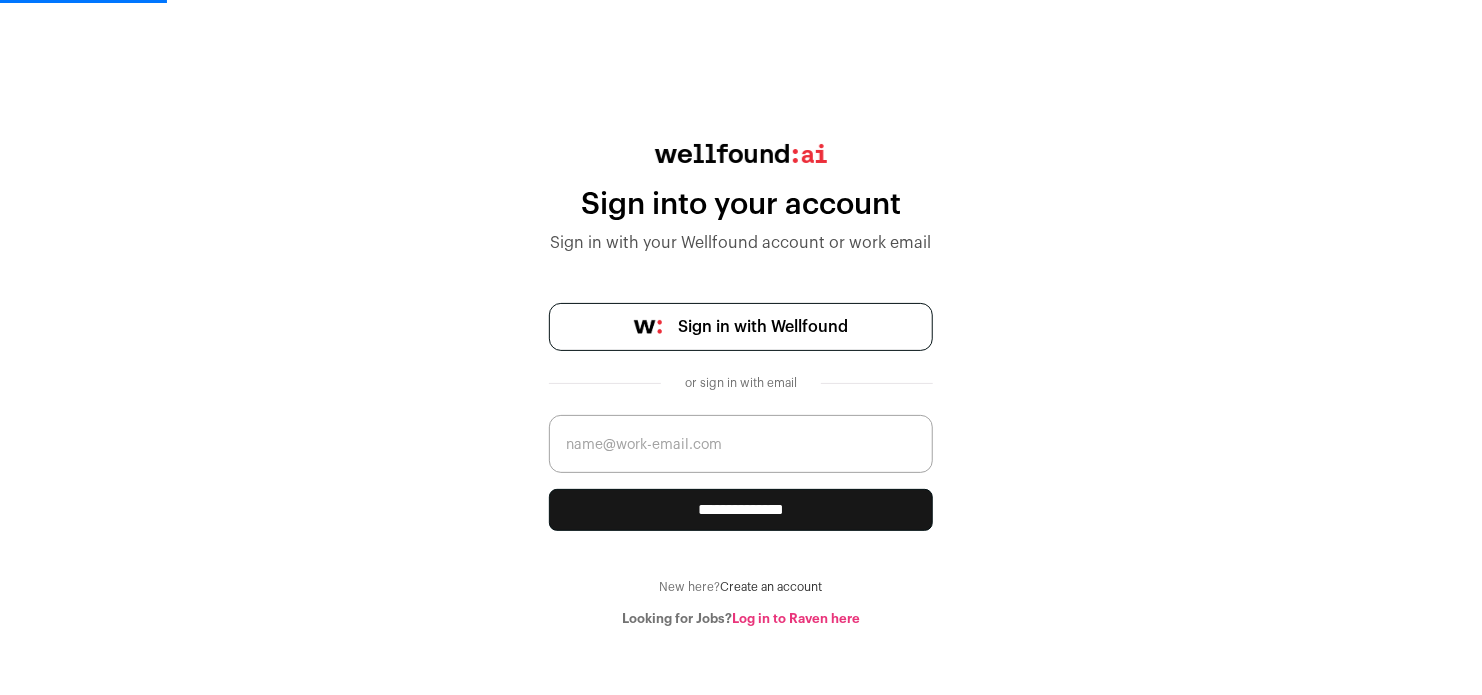 click at bounding box center (741, 444) 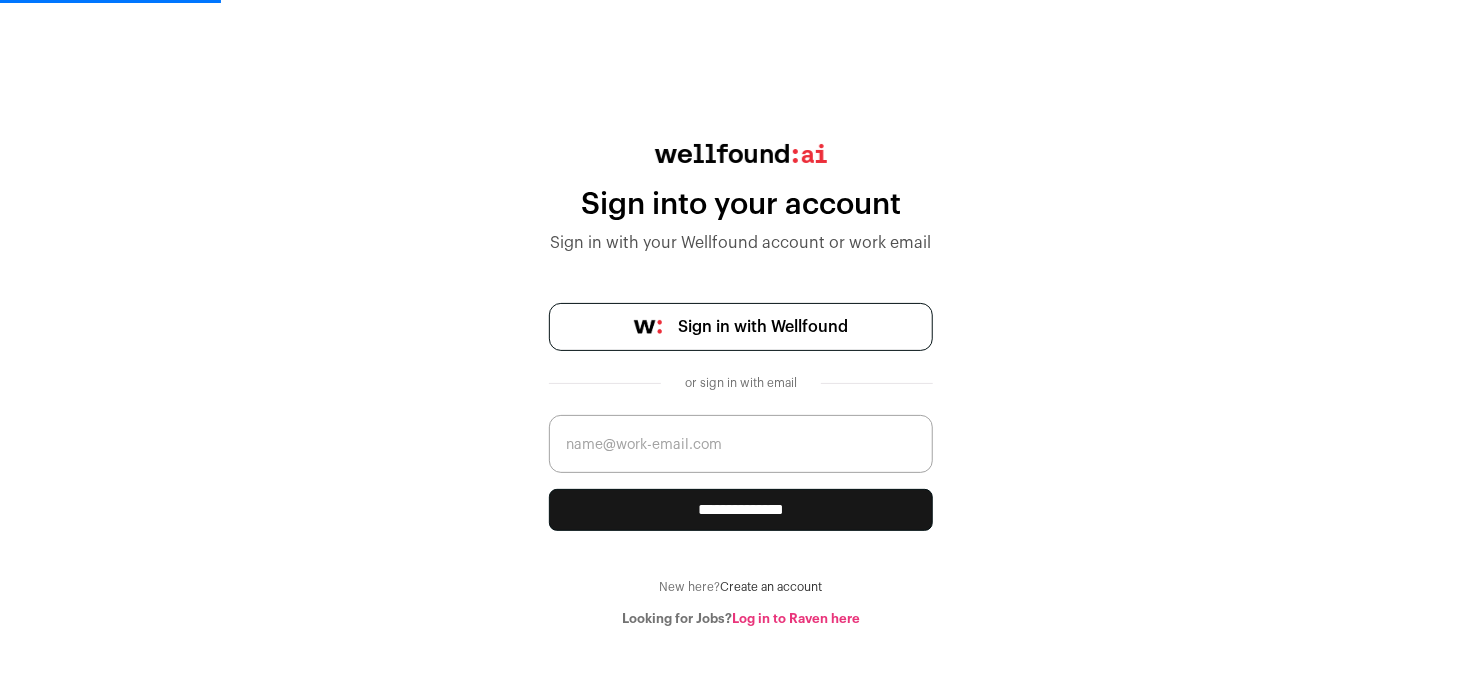 click on "Create an account" at bounding box center [772, 587] 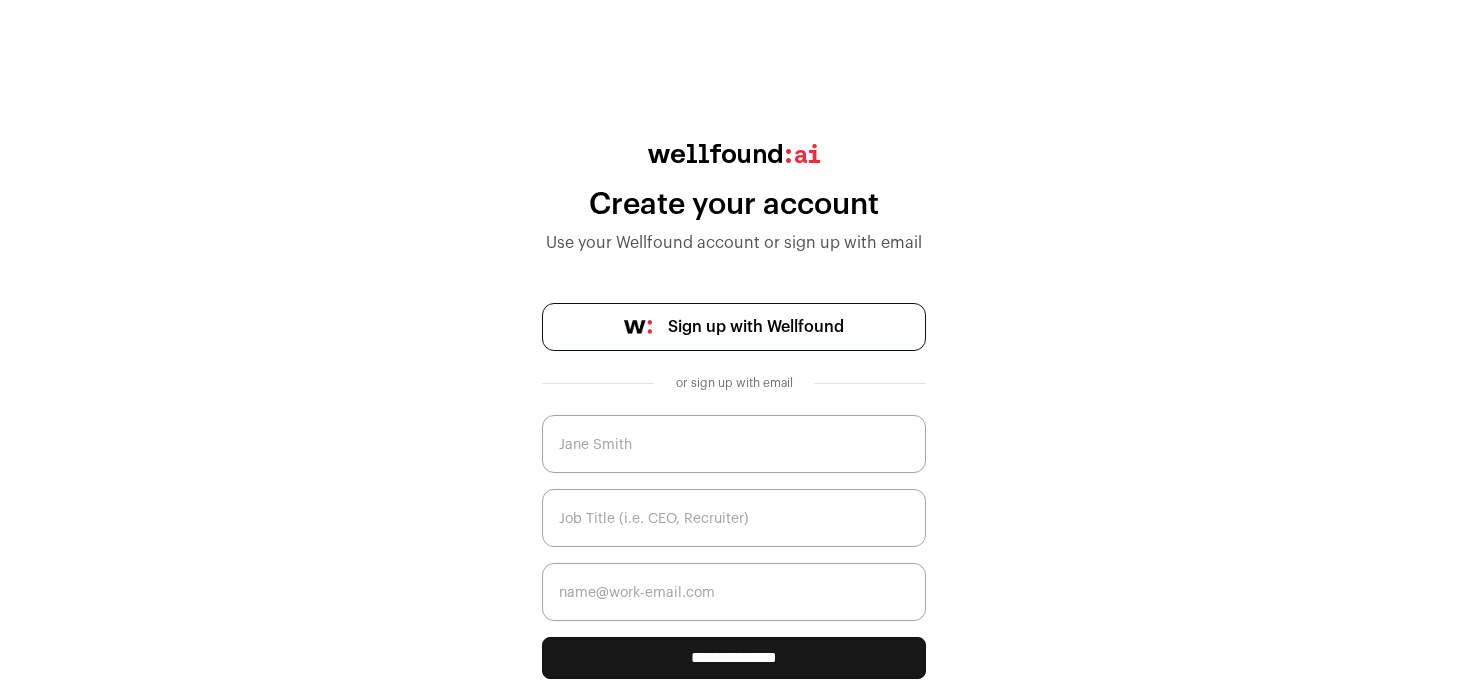 click at bounding box center [734, 444] 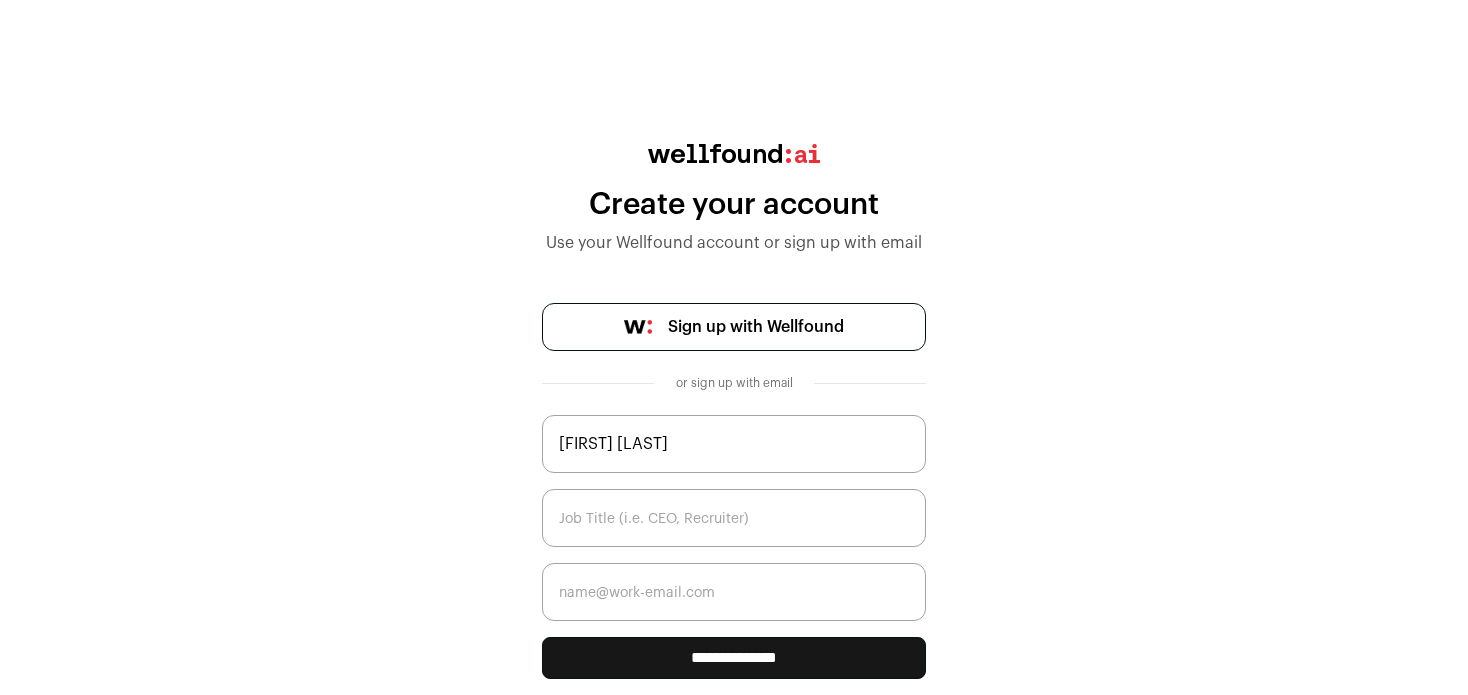 click at bounding box center [734, 518] 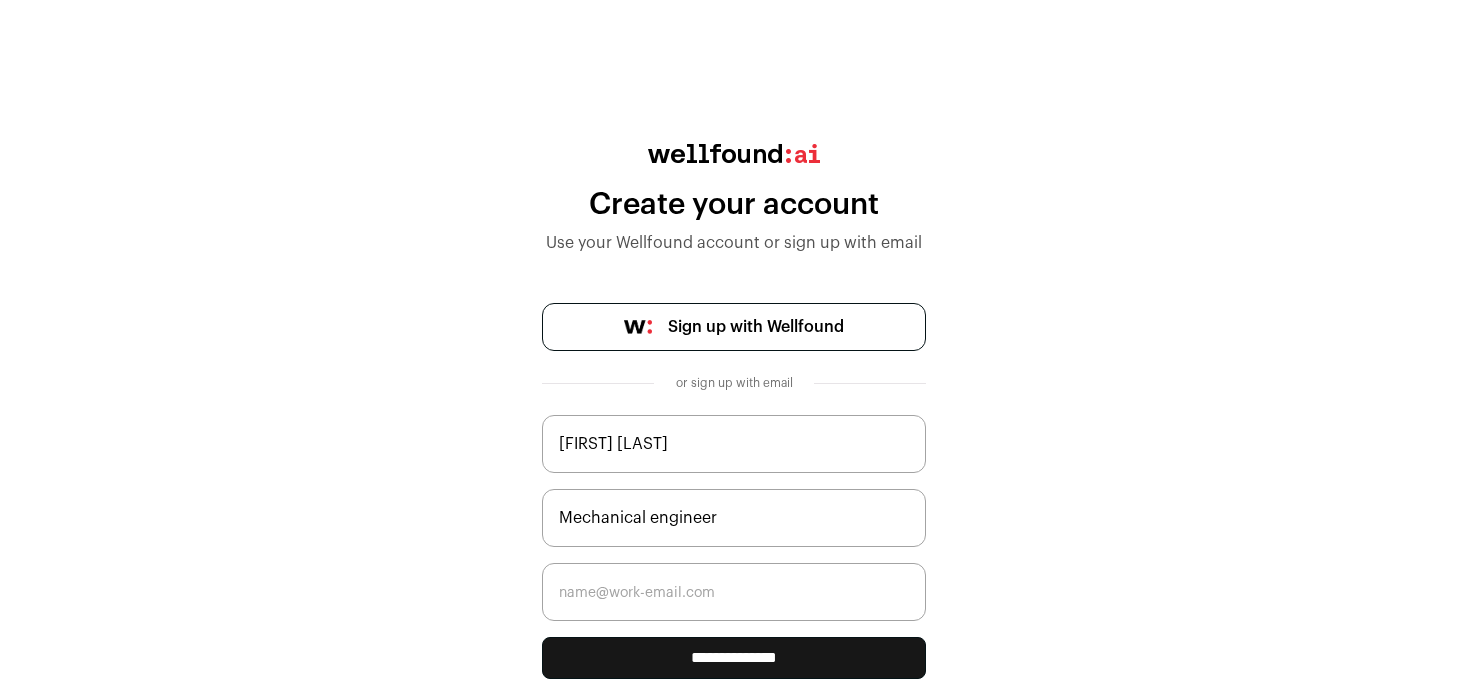 type on "Mechanical engineer" 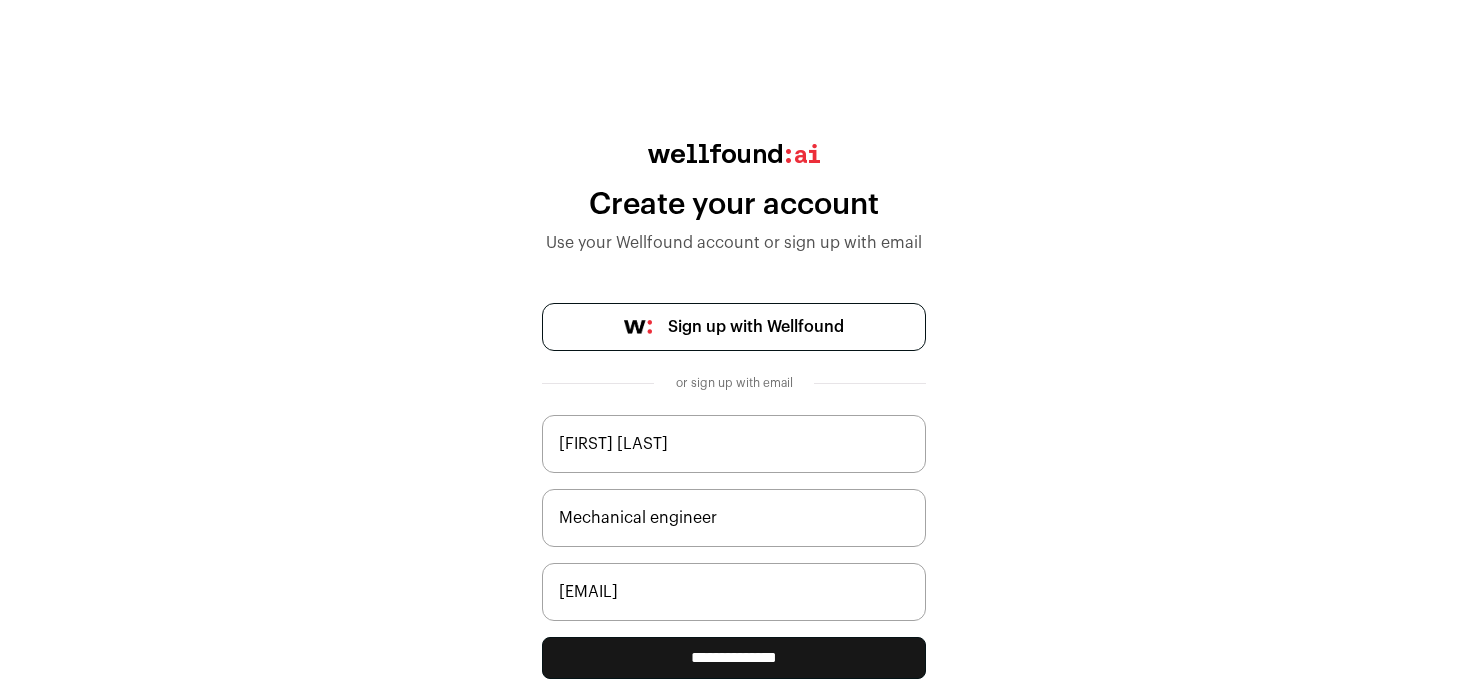 type on "[EMAIL]" 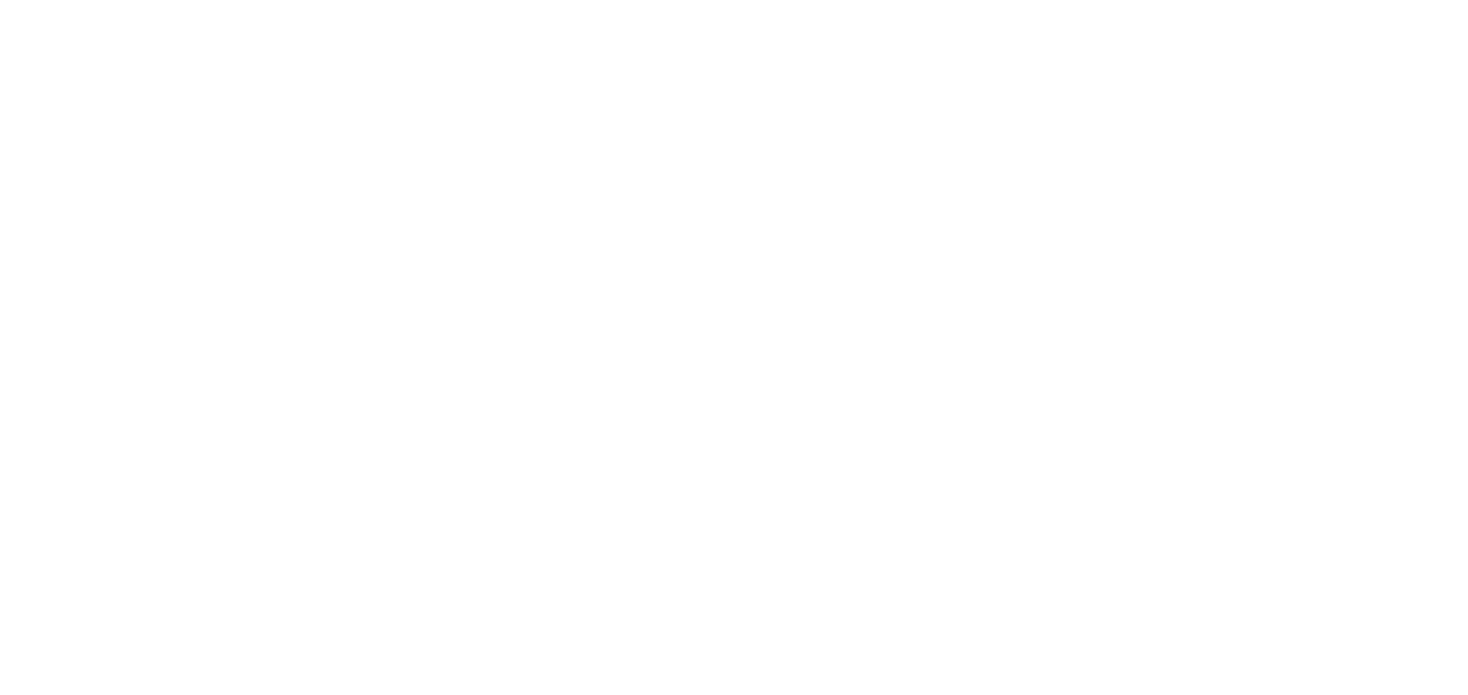 scroll, scrollTop: 0, scrollLeft: 0, axis: both 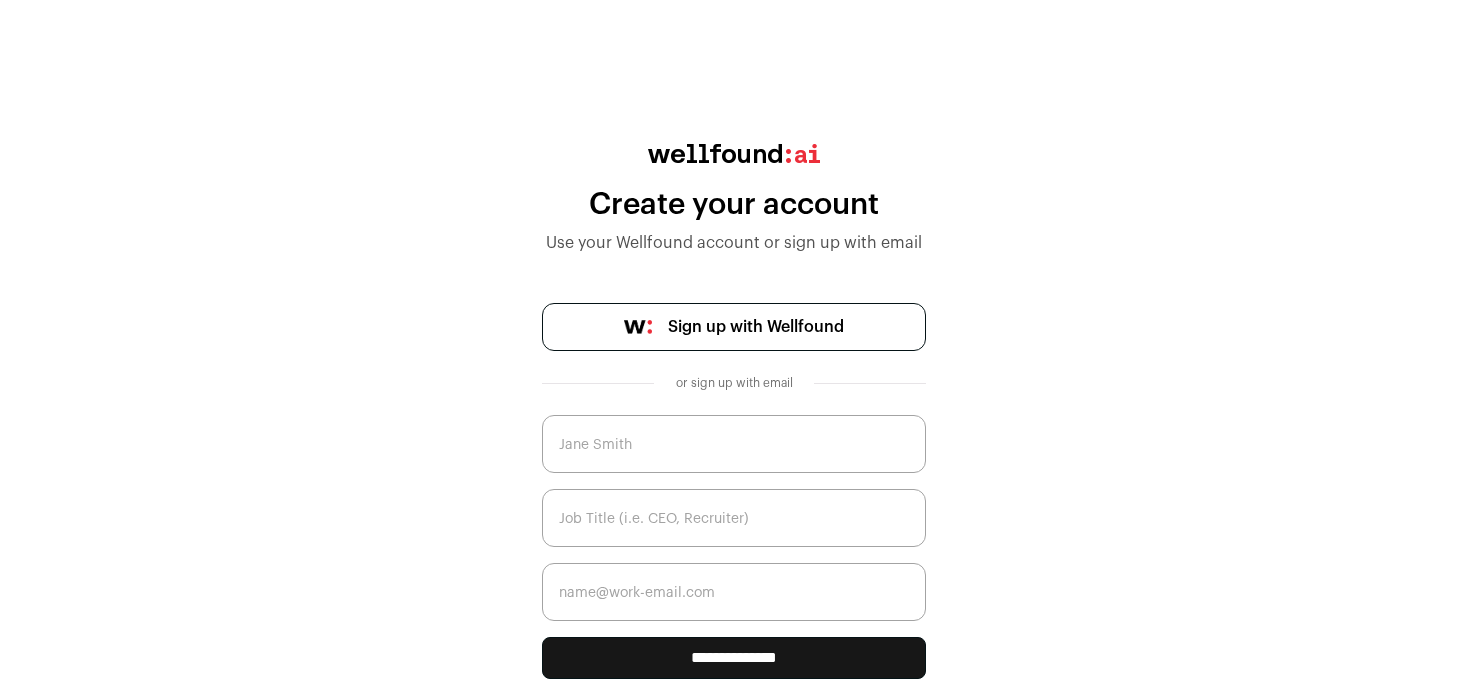 click at bounding box center (734, 444) 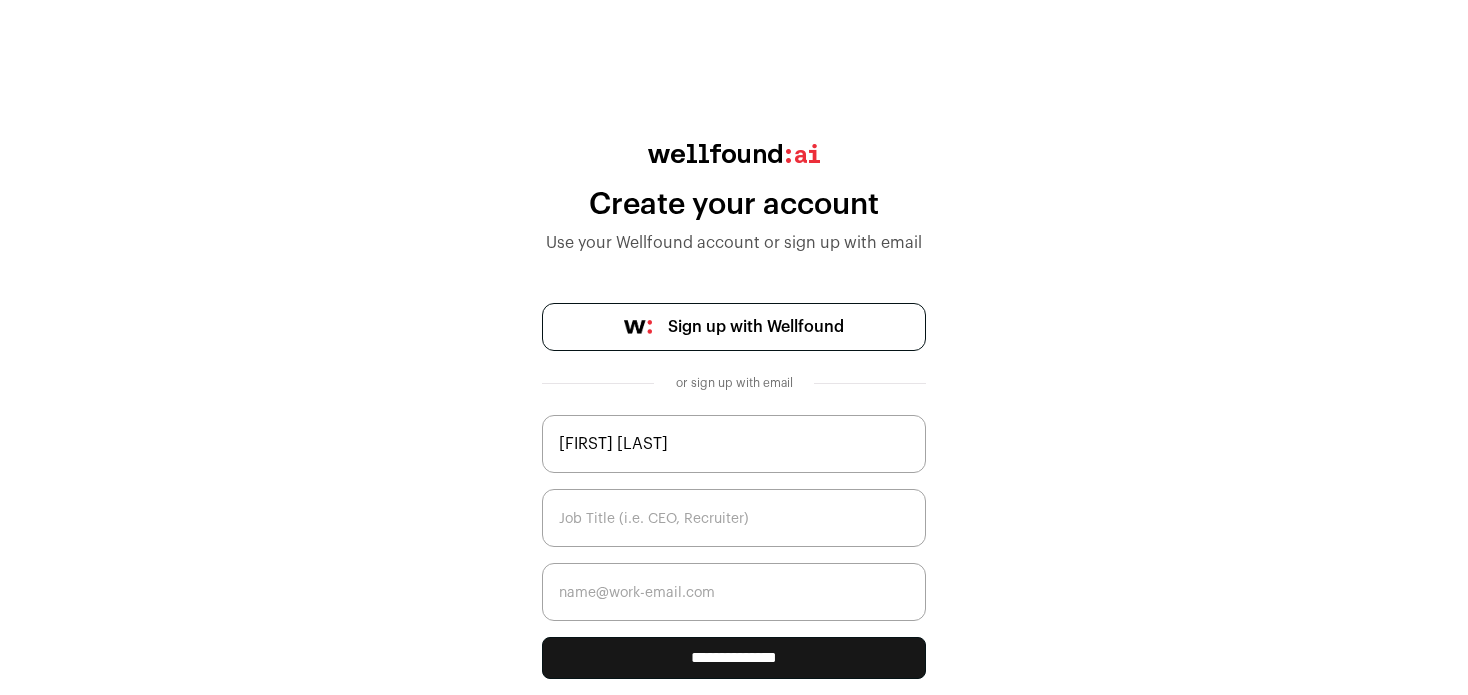 click at bounding box center [734, 518] 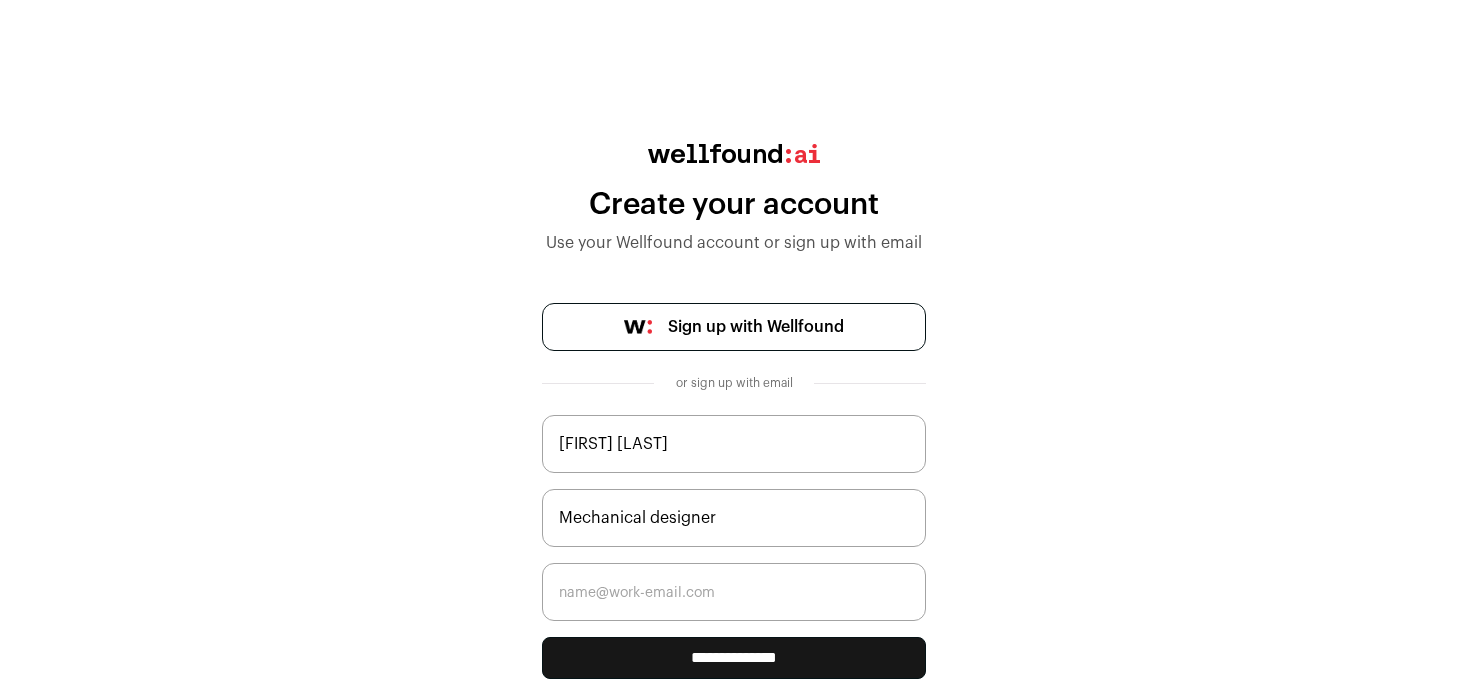 type on "Mechanical designer" 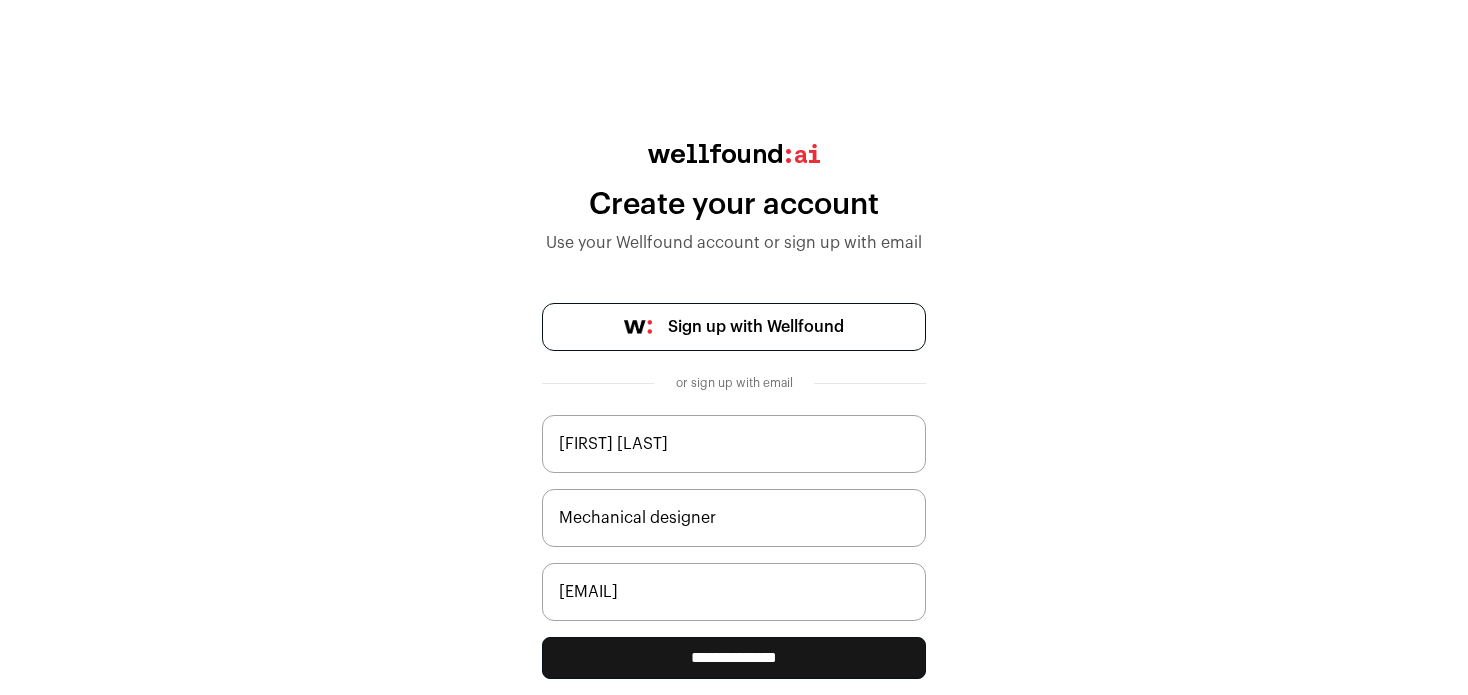 type on "ahmedabeeleh33@gmail.com" 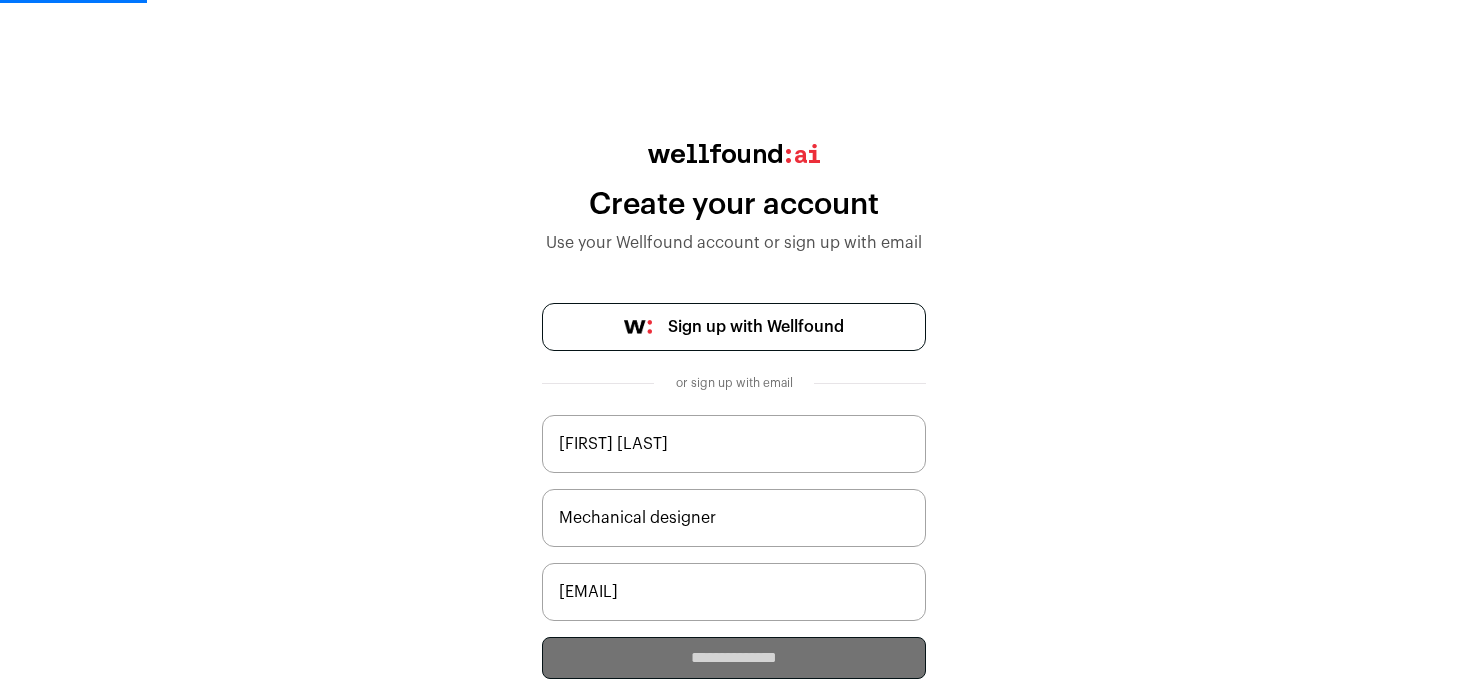 type 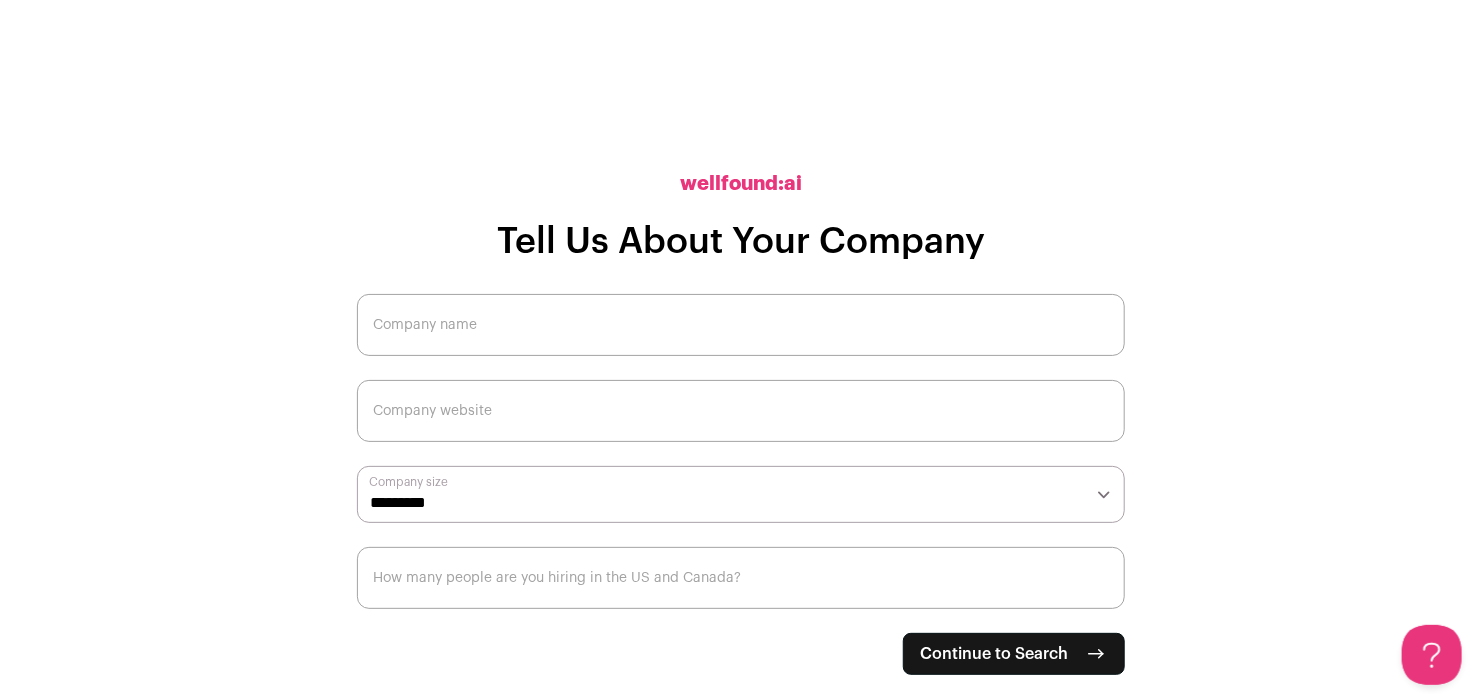 scroll, scrollTop: 0, scrollLeft: 0, axis: both 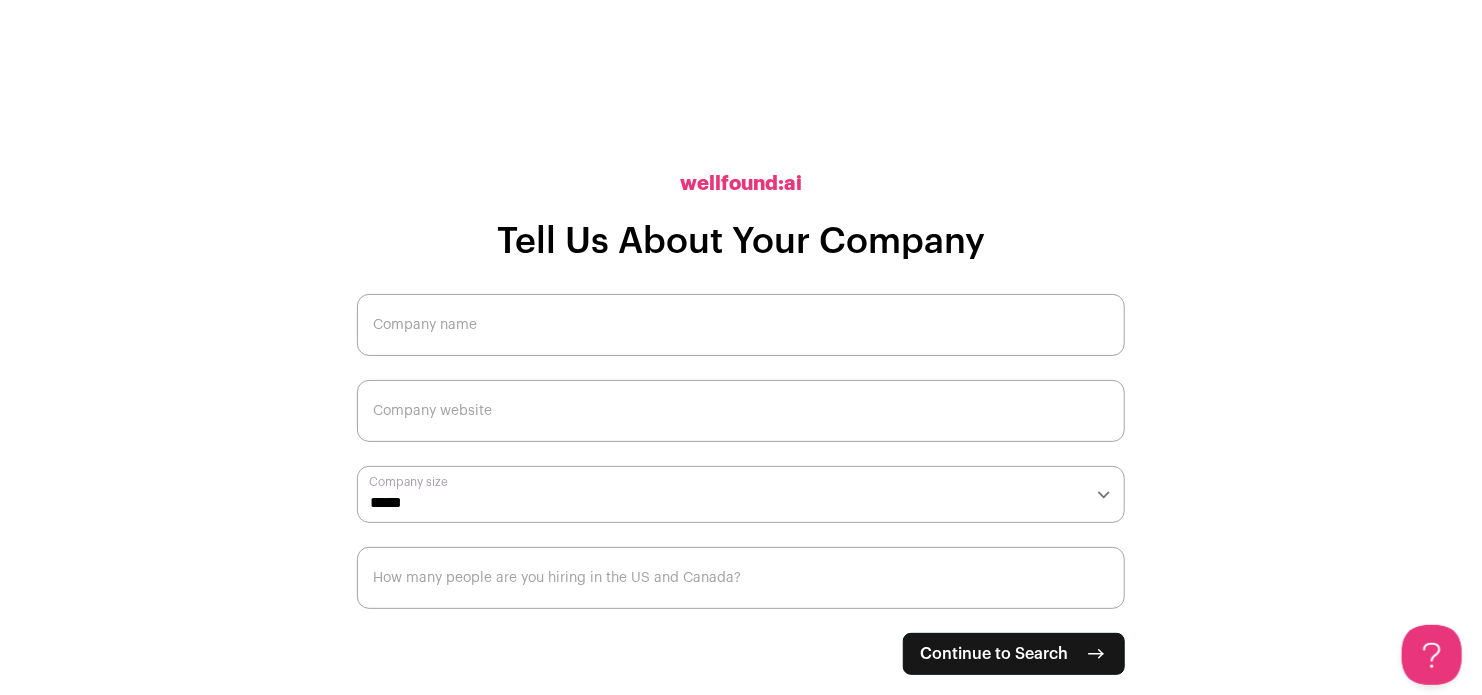 click on "Company name" at bounding box center (741, 325) 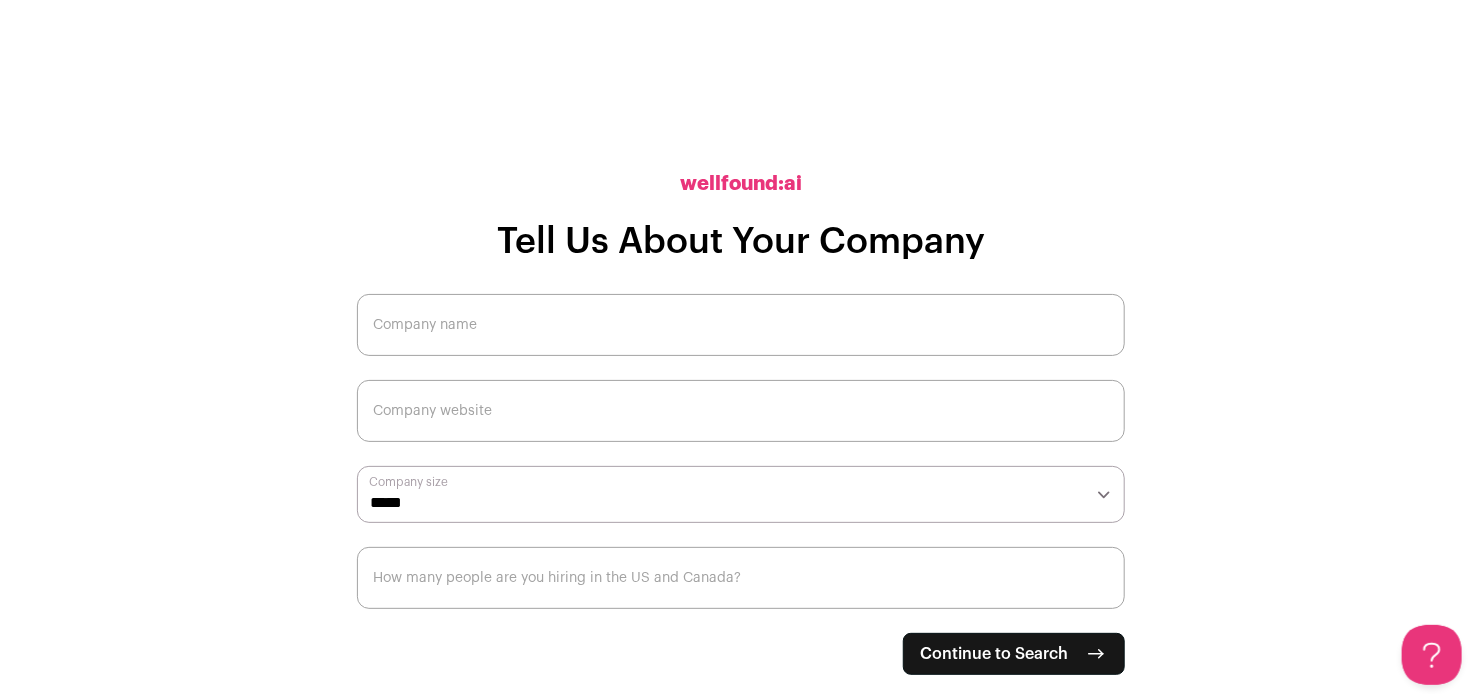 click on "wellfound:ai" at bounding box center (741, 184) 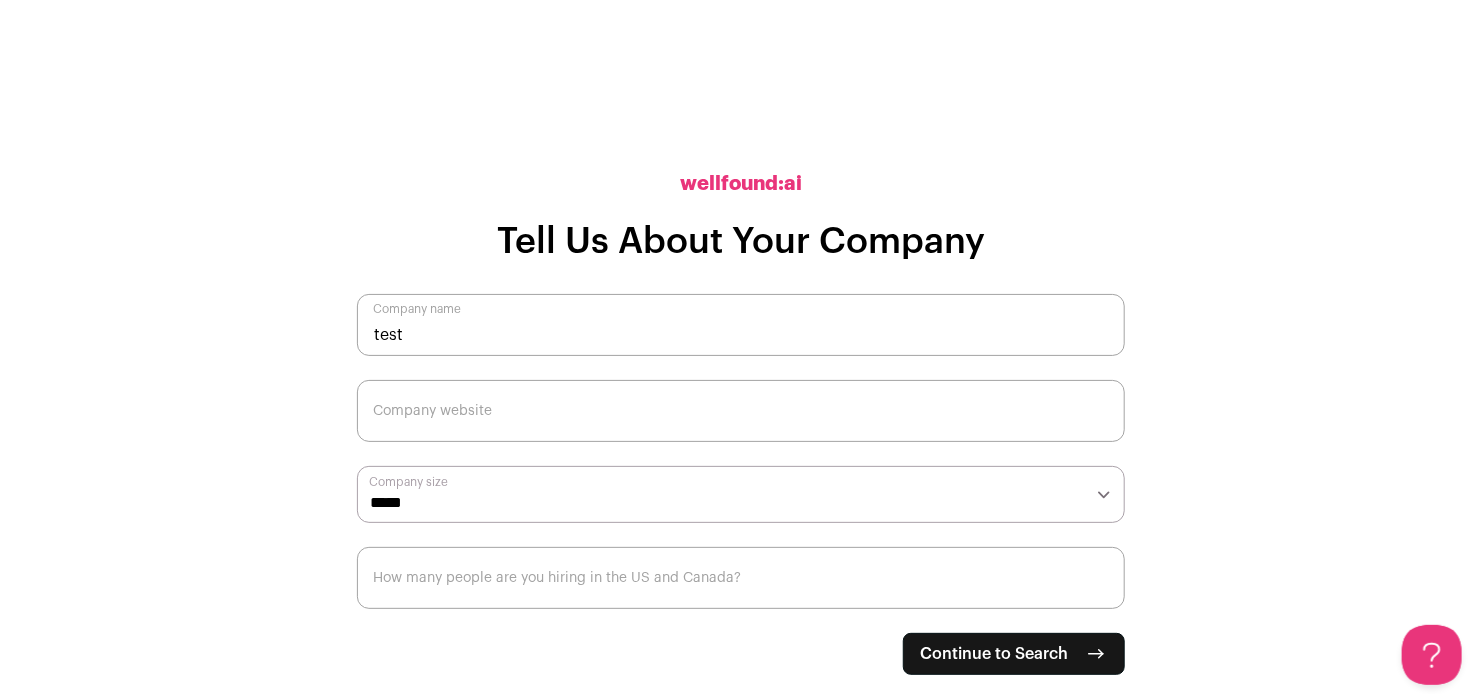 type on "test" 